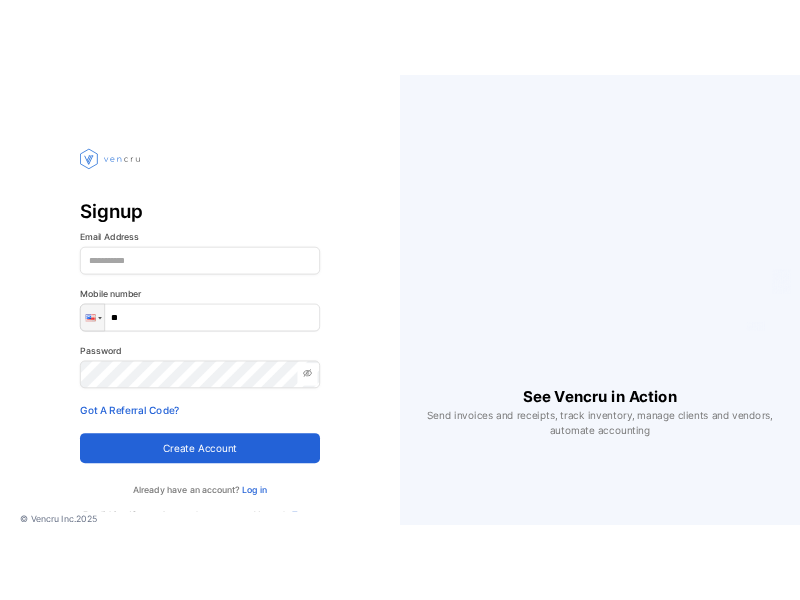 scroll, scrollTop: 0, scrollLeft: 0, axis: both 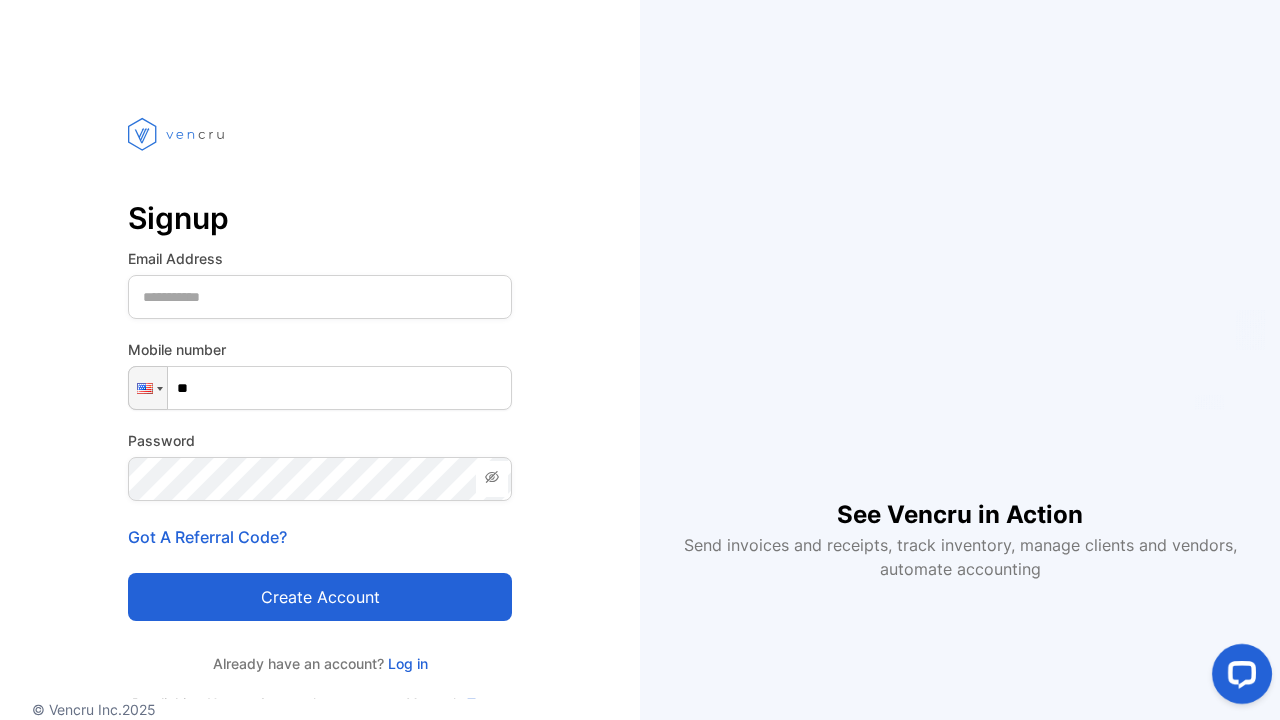 click on "Log in" at bounding box center [406, 663] 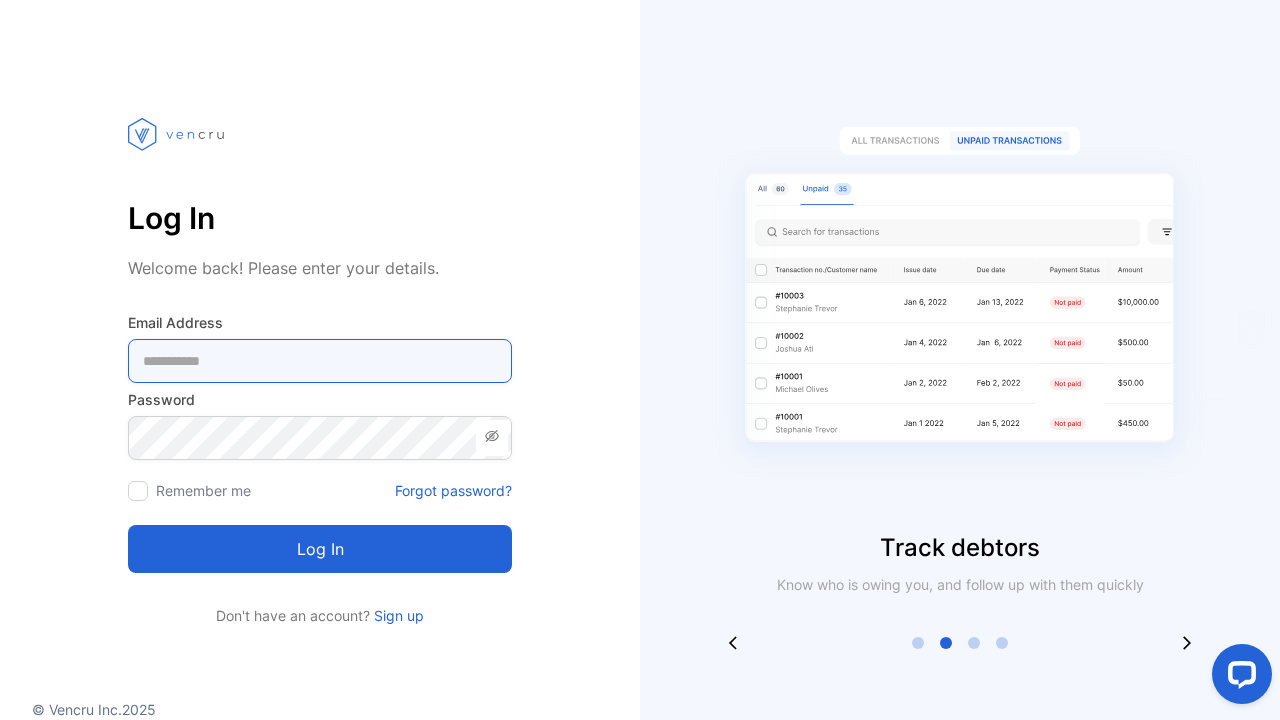 click at bounding box center [320, 361] 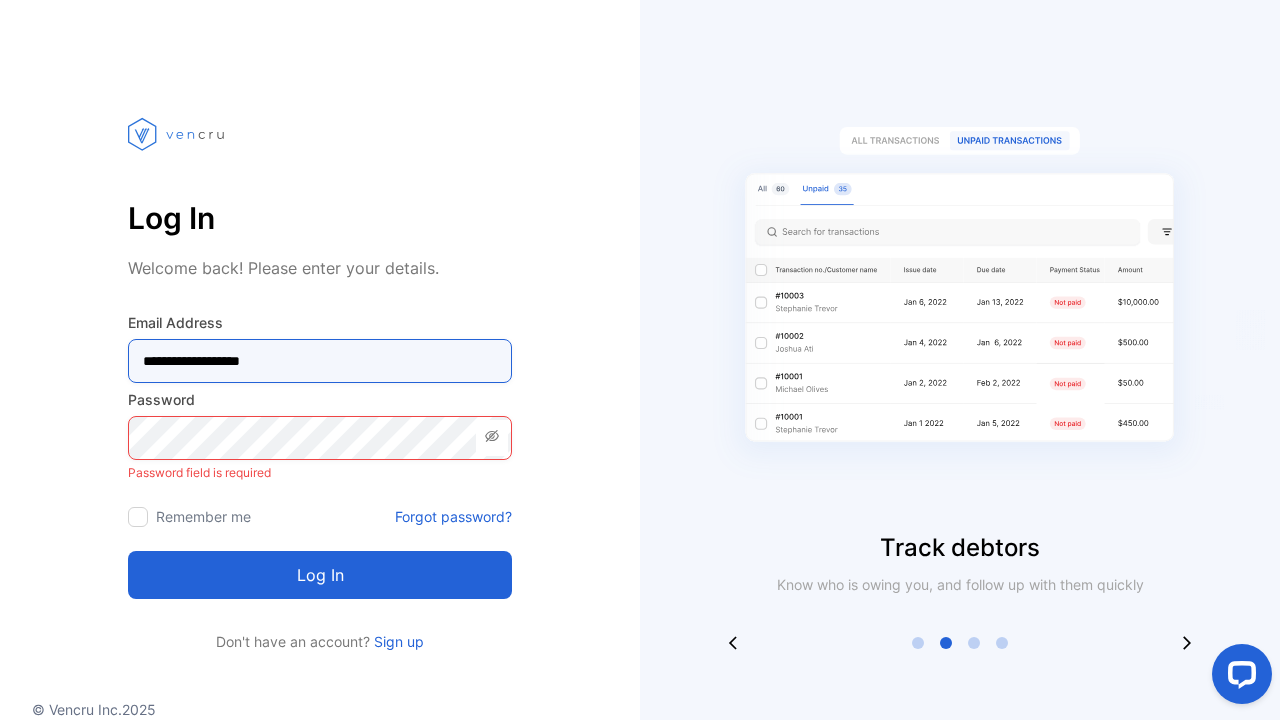 type on "**********" 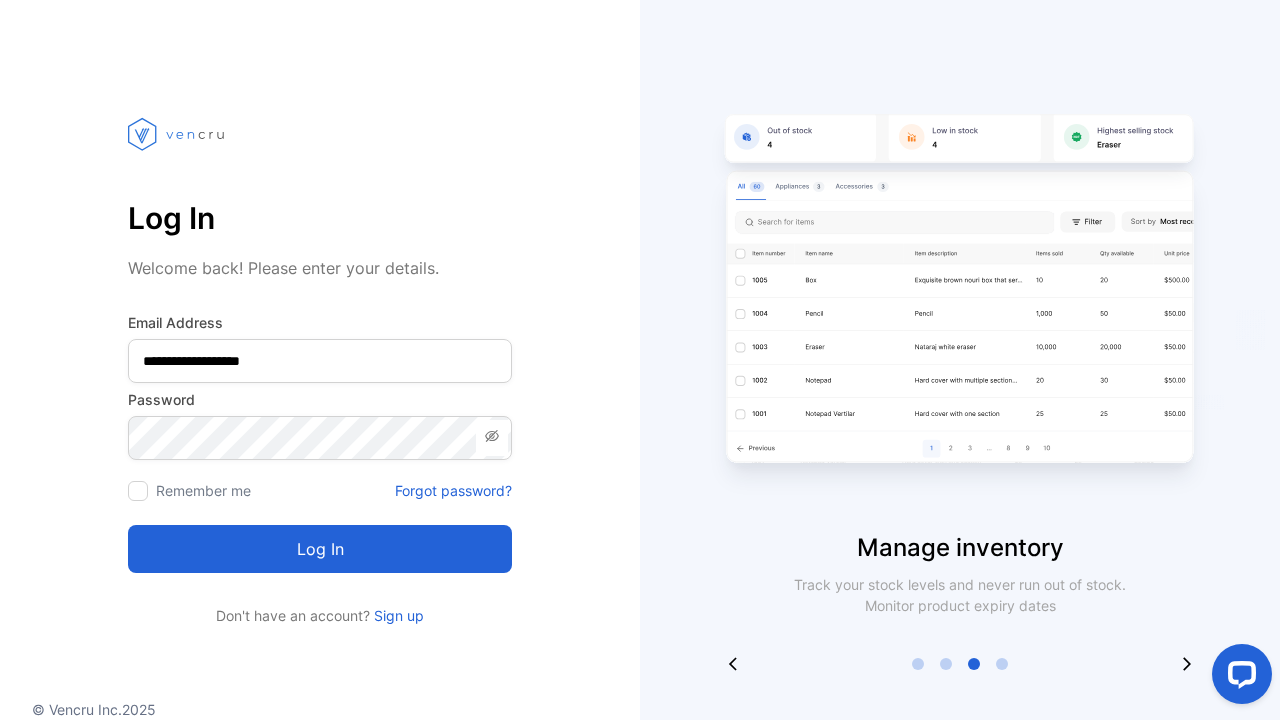 click at bounding box center [138, 491] 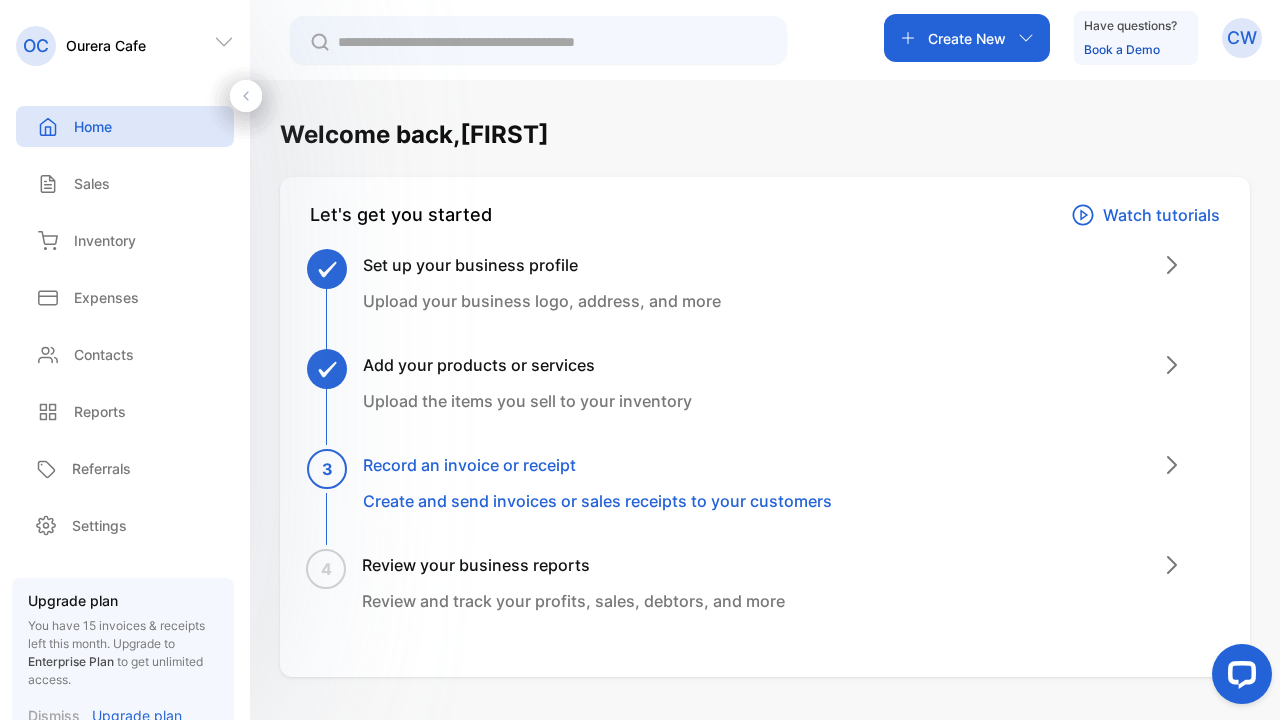 click on "Inventory" at bounding box center (105, 240) 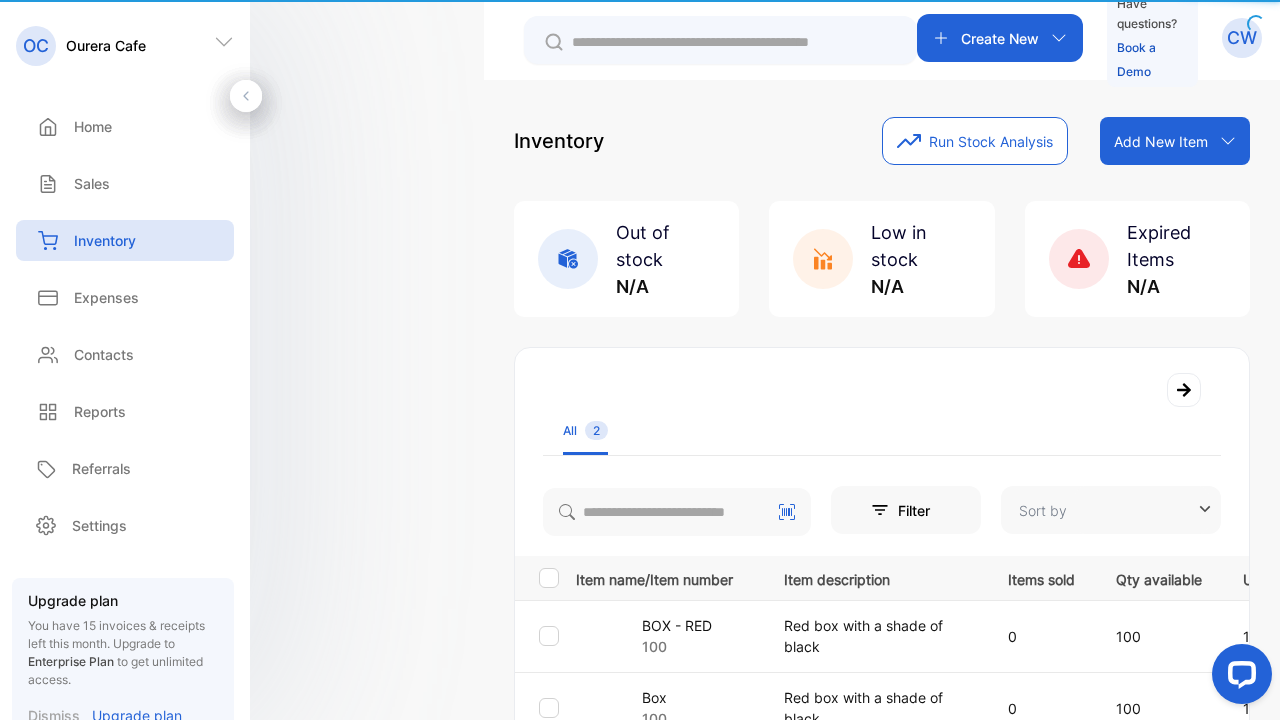 type on "**********" 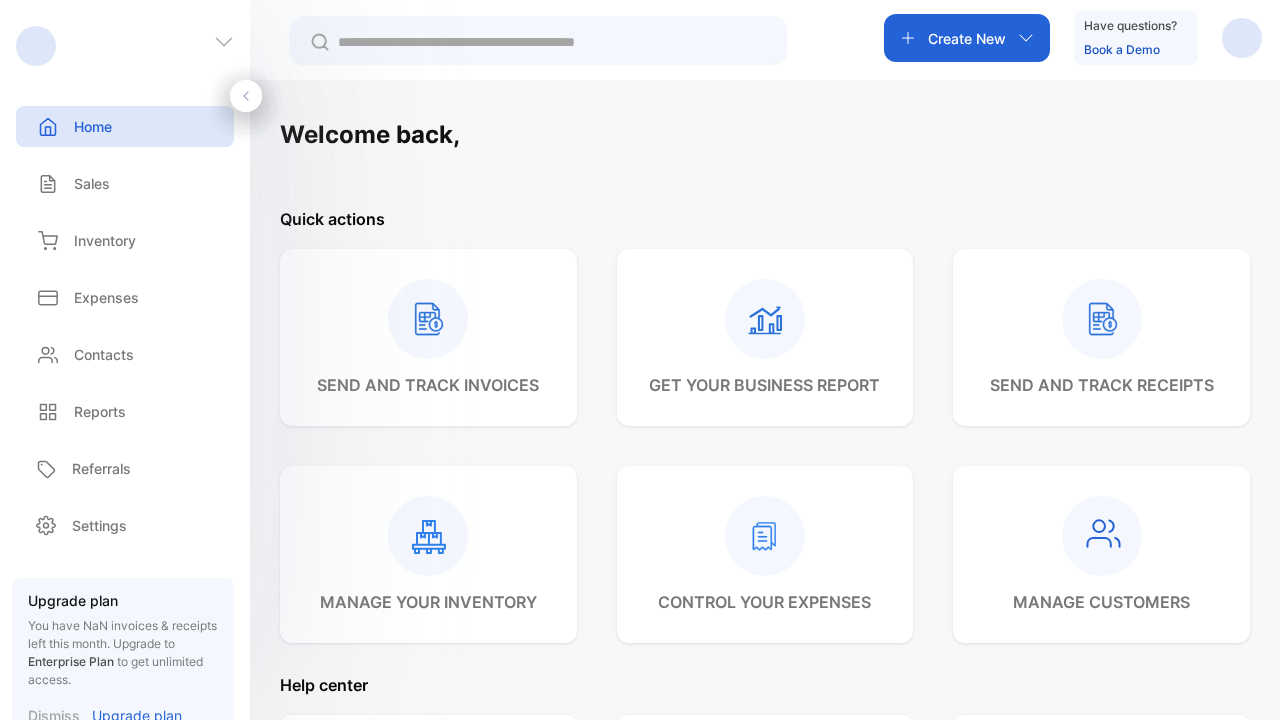 scroll, scrollTop: 0, scrollLeft: 0, axis: both 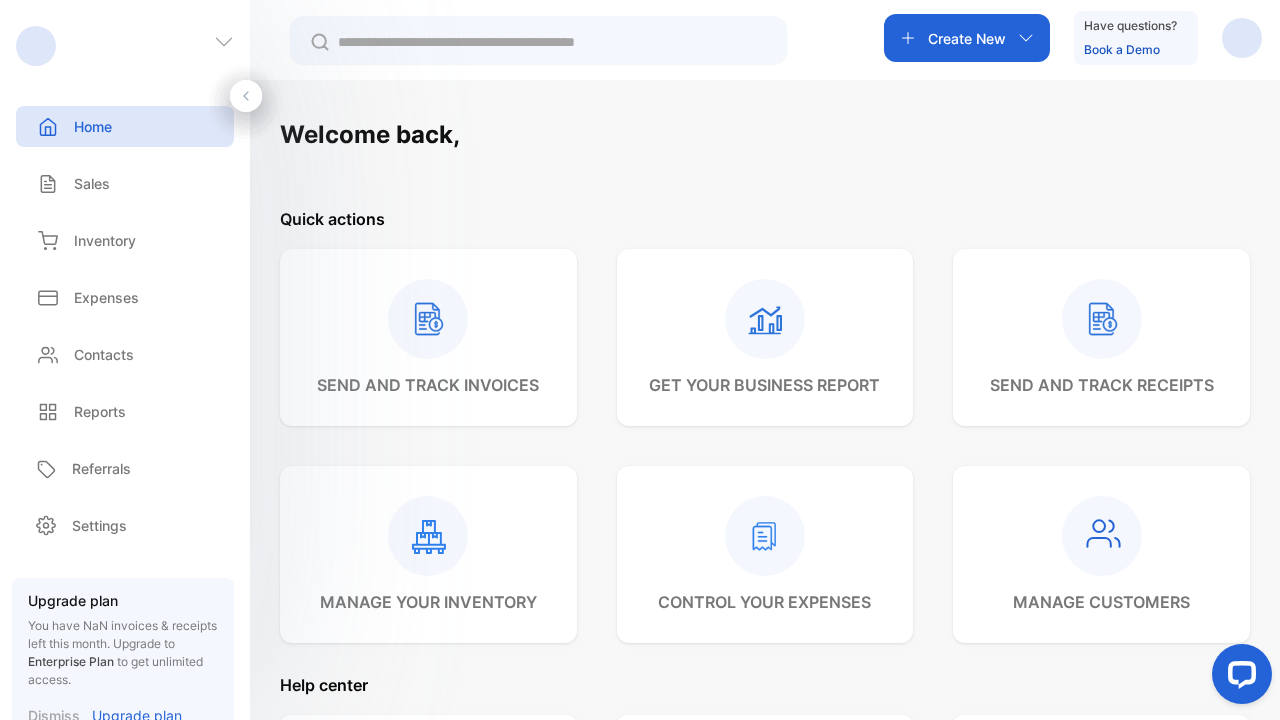 click on "Inventory" at bounding box center (105, 240) 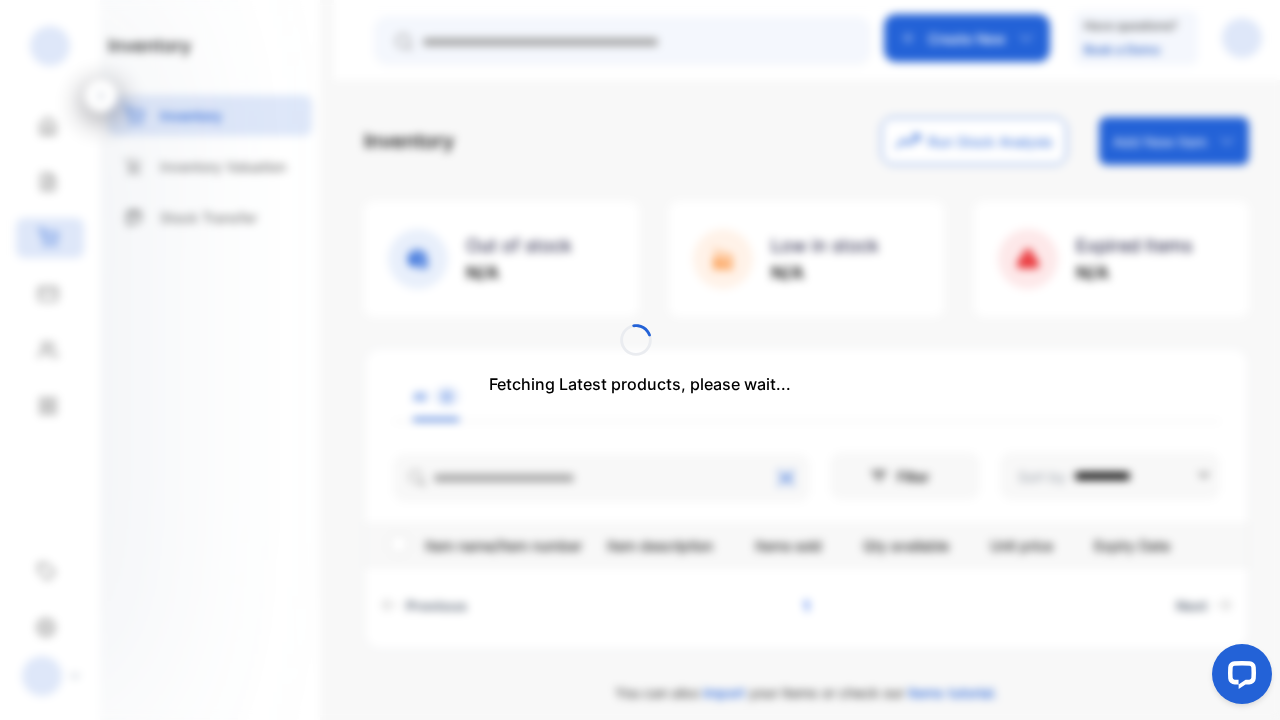 click at bounding box center (1242, 673) 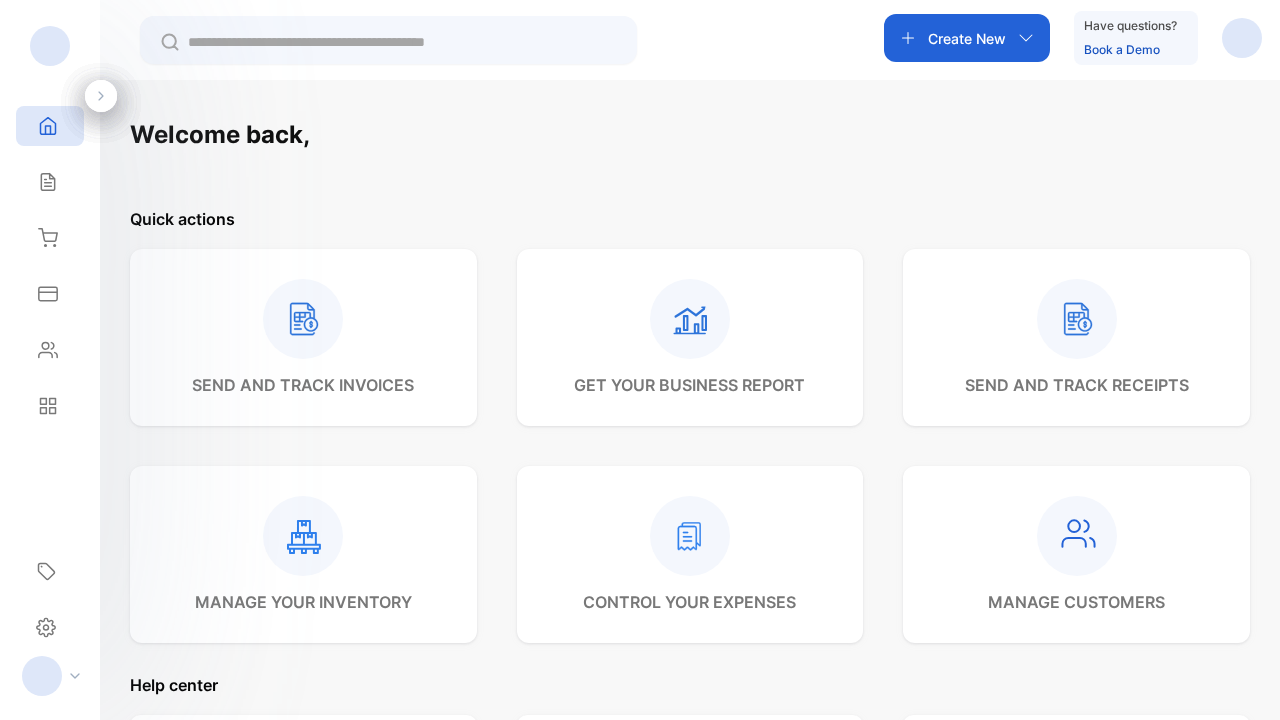 click 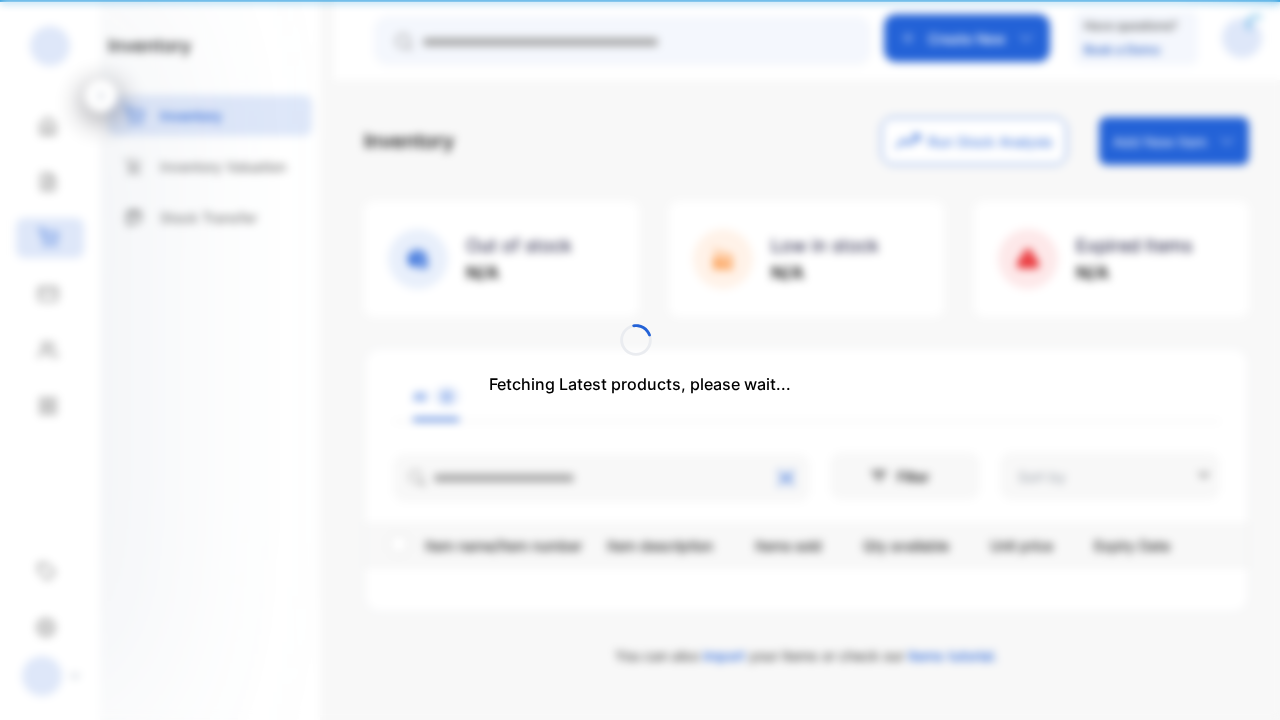 type on "**********" 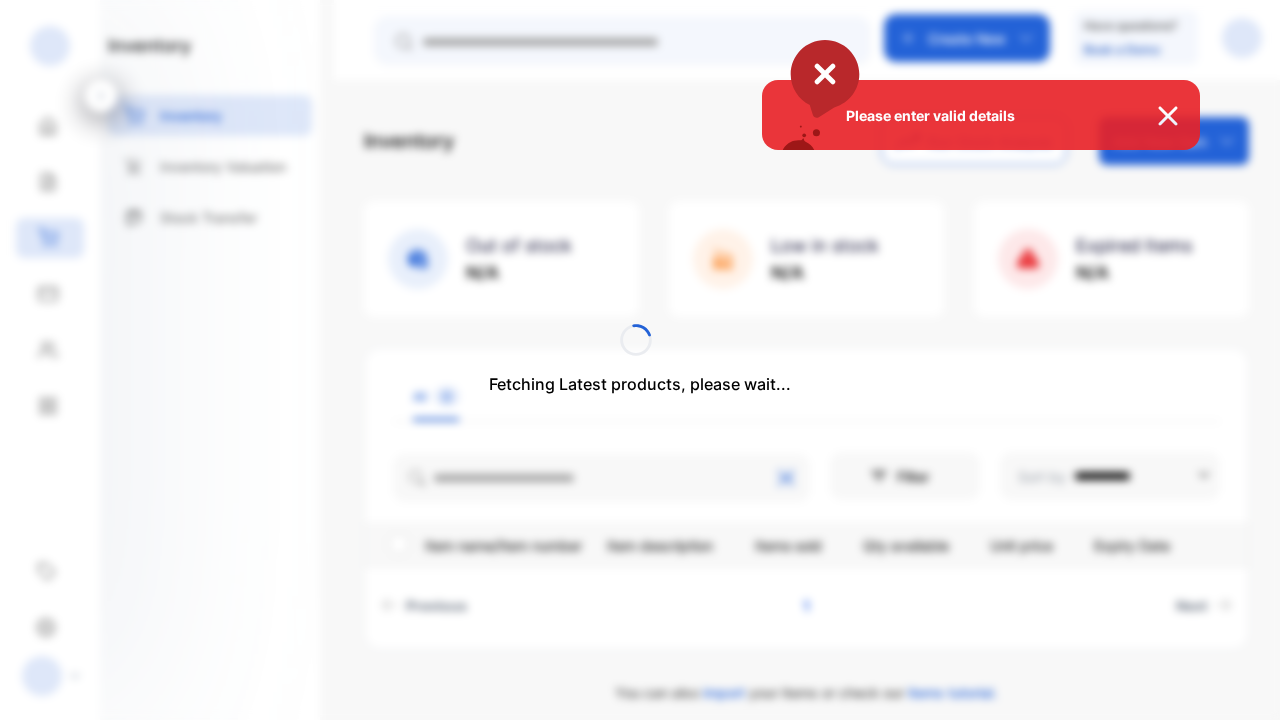 scroll, scrollTop: 0, scrollLeft: 0, axis: both 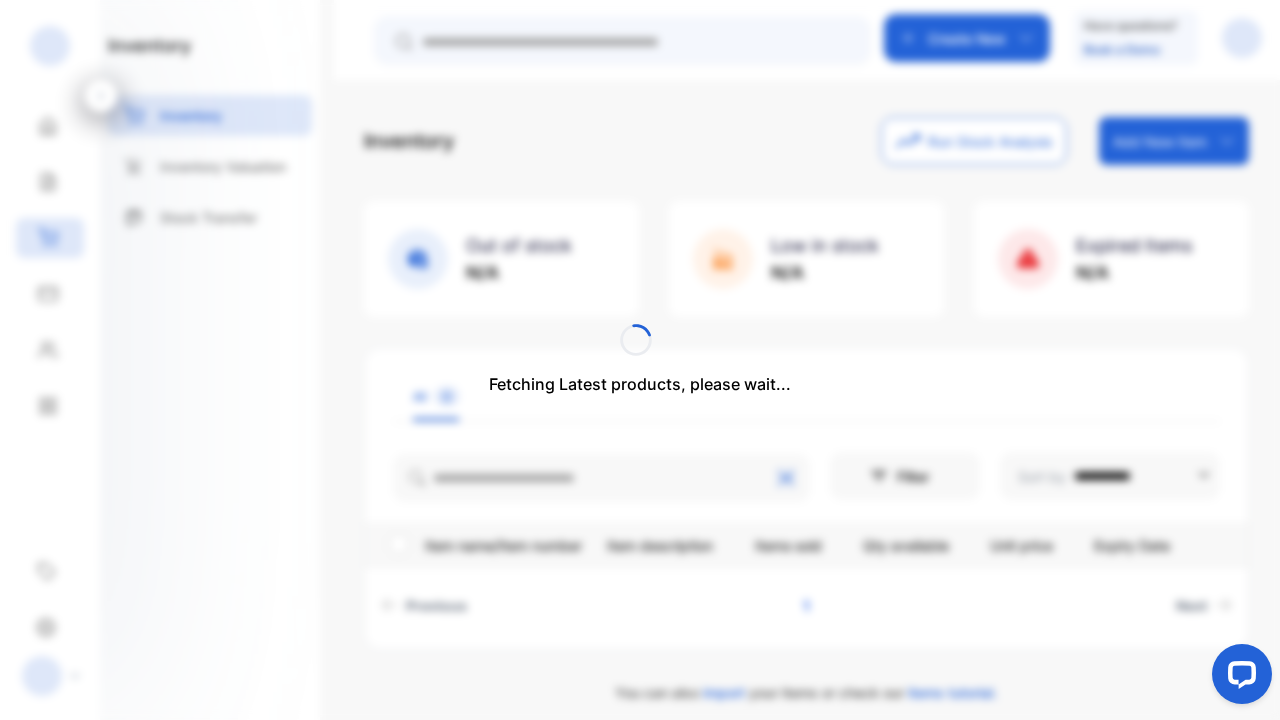 click on "Fetching Latest products, please wait..." at bounding box center (640, 360) 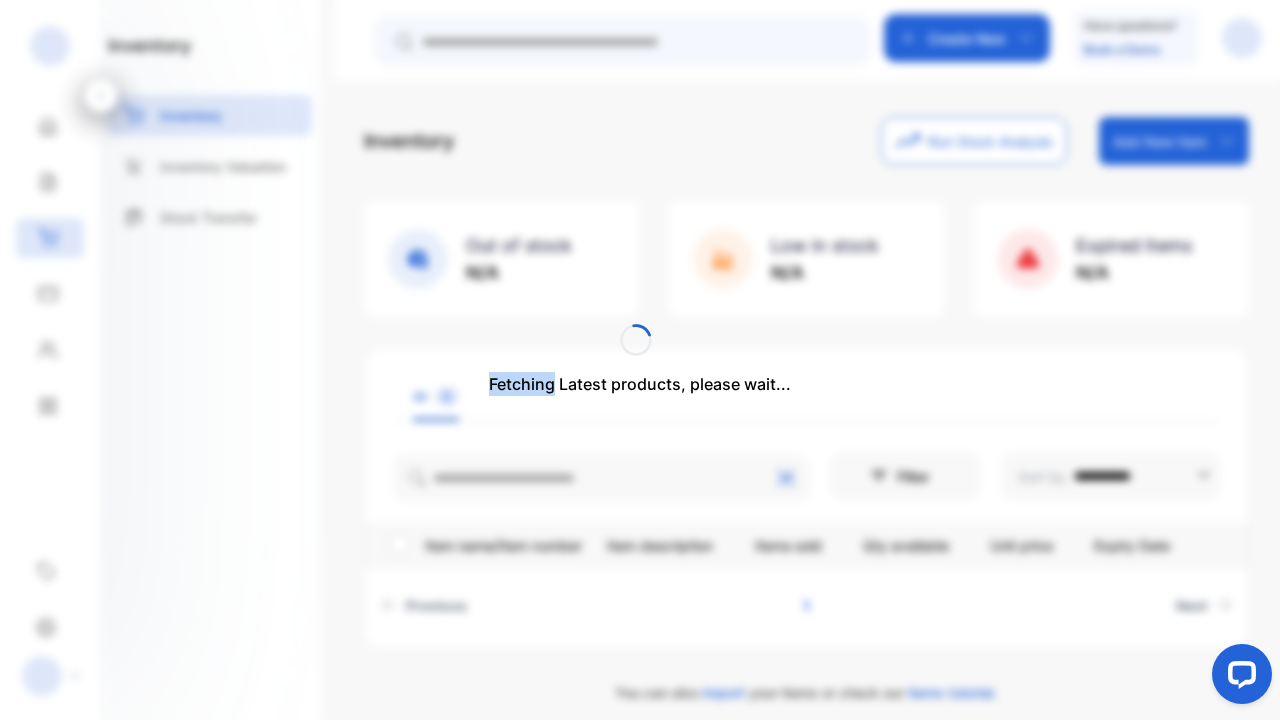 click on "Fetching Latest products, please wait..." at bounding box center [640, 360] 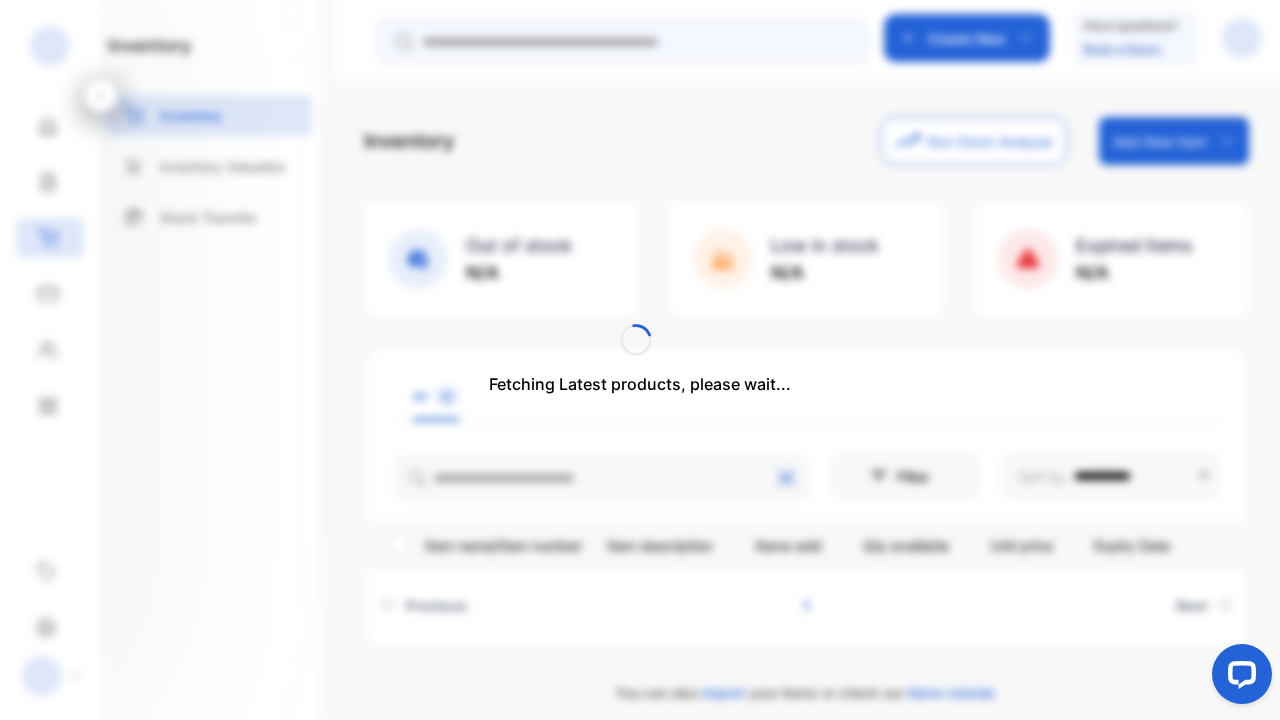 drag, startPoint x: 83, startPoint y: 161, endPoint x: 358, endPoint y: 354, distance: 335.96725 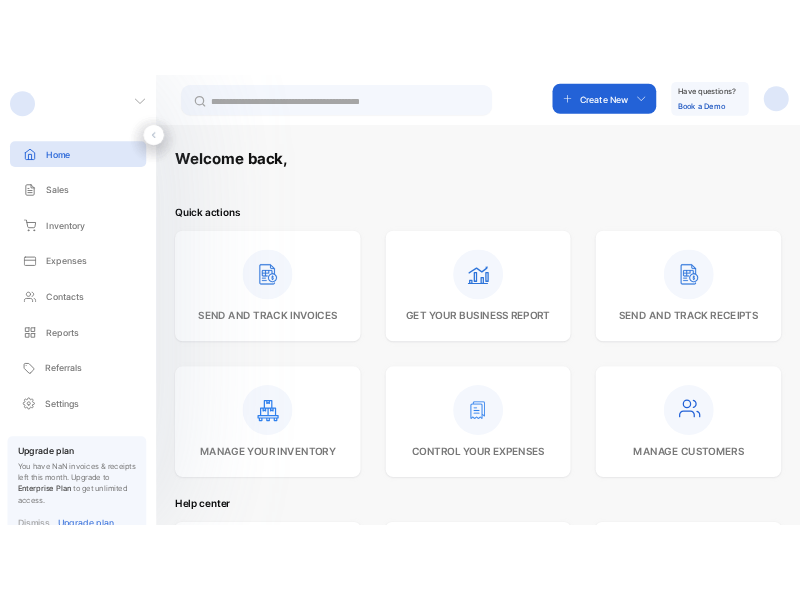 scroll, scrollTop: 0, scrollLeft: 0, axis: both 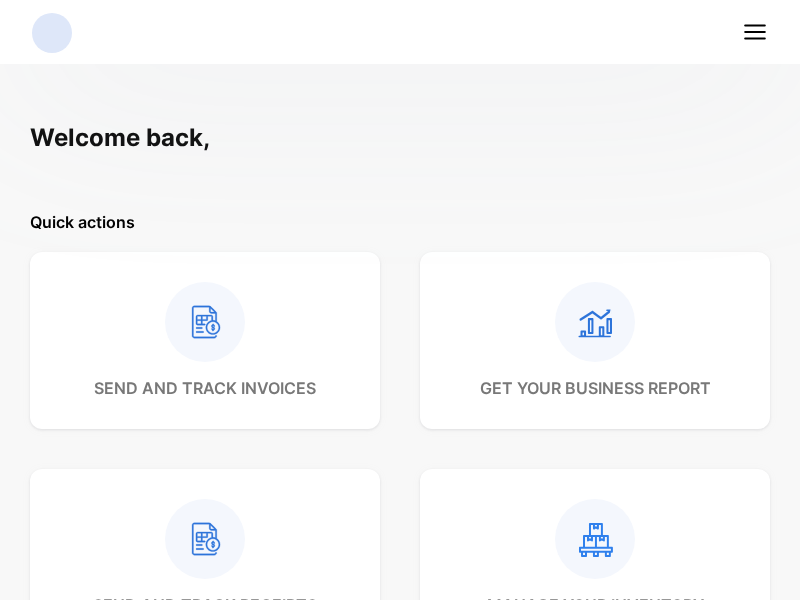 click 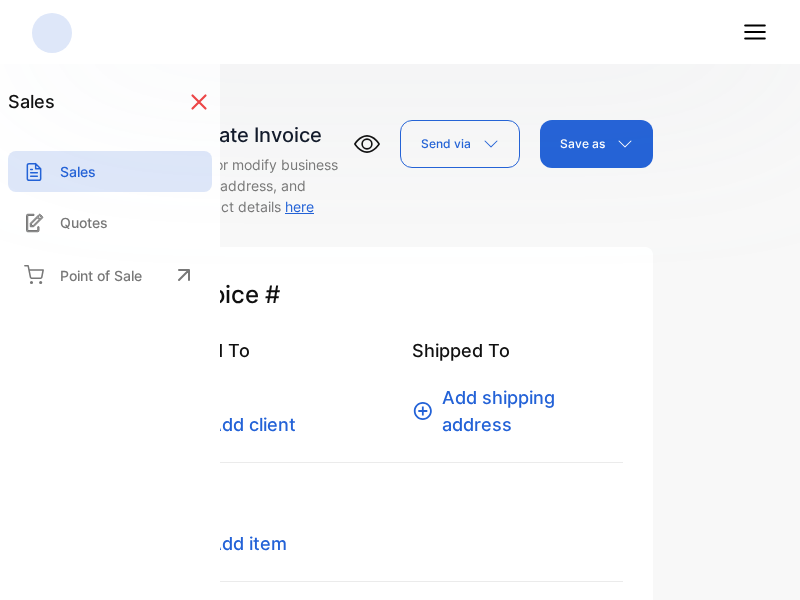 click on "Quotes" at bounding box center [110, 222] 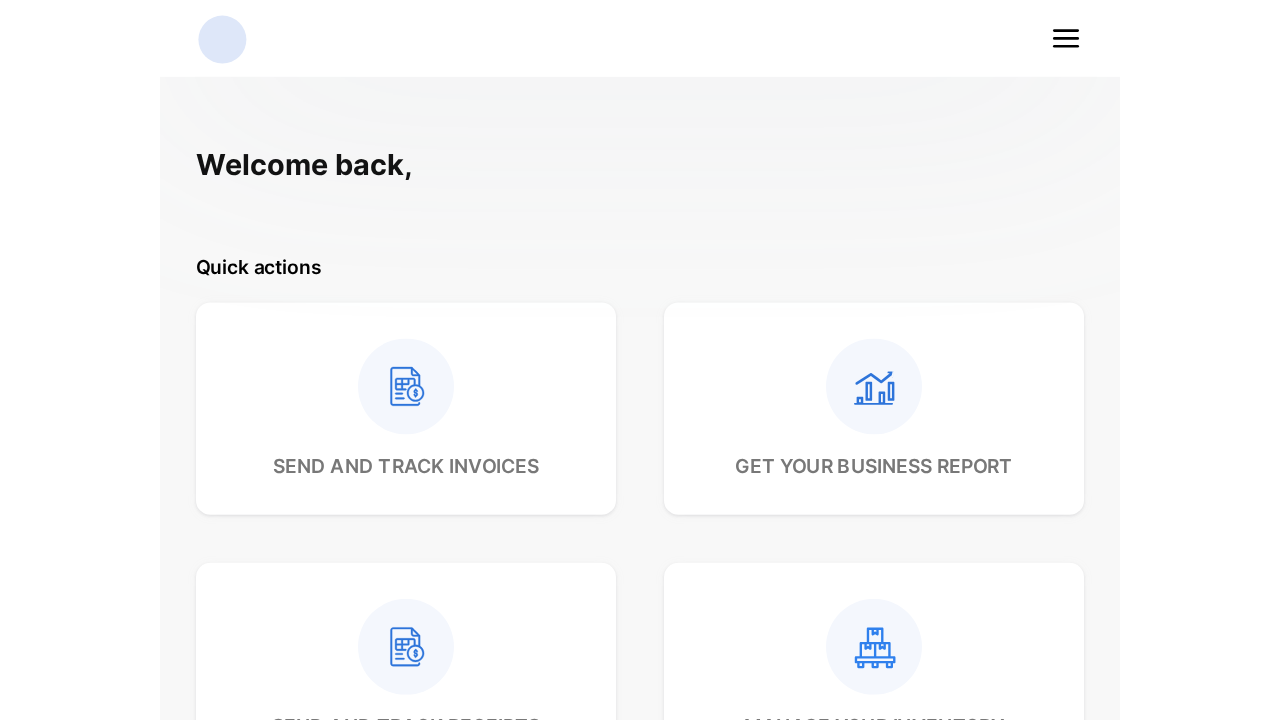 scroll, scrollTop: 0, scrollLeft: 0, axis: both 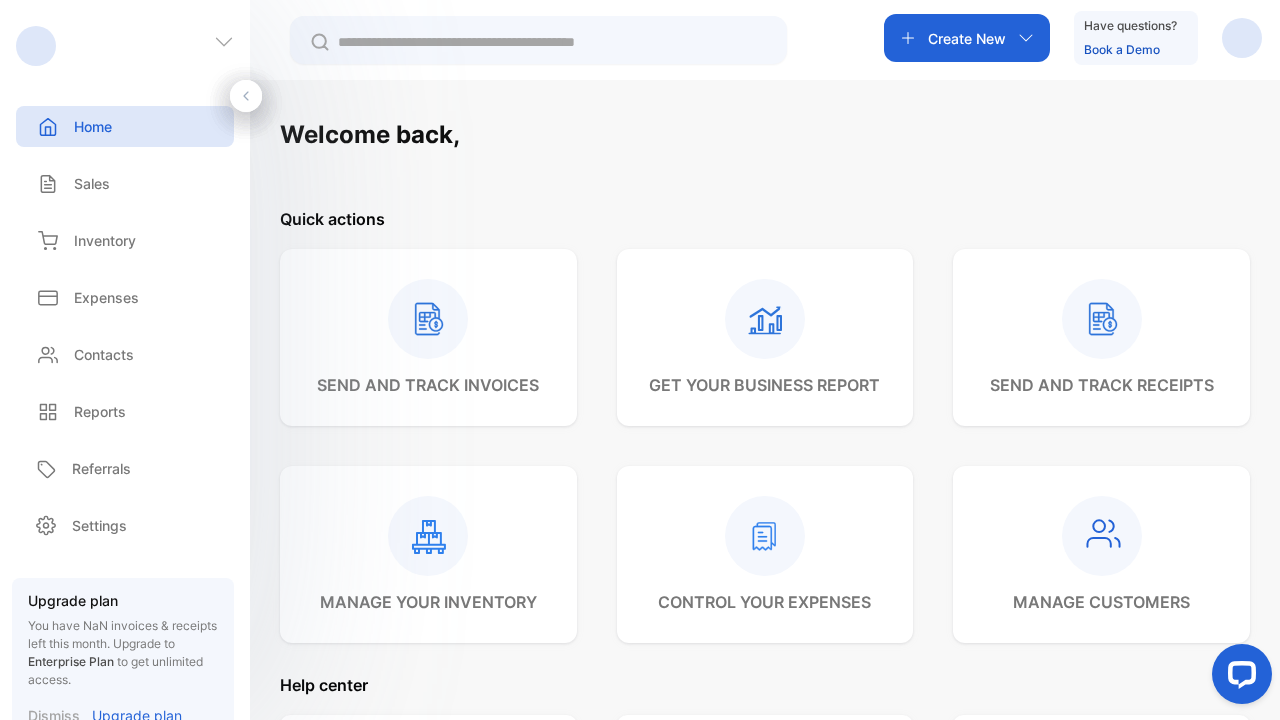 click on "Inventory" at bounding box center [105, 240] 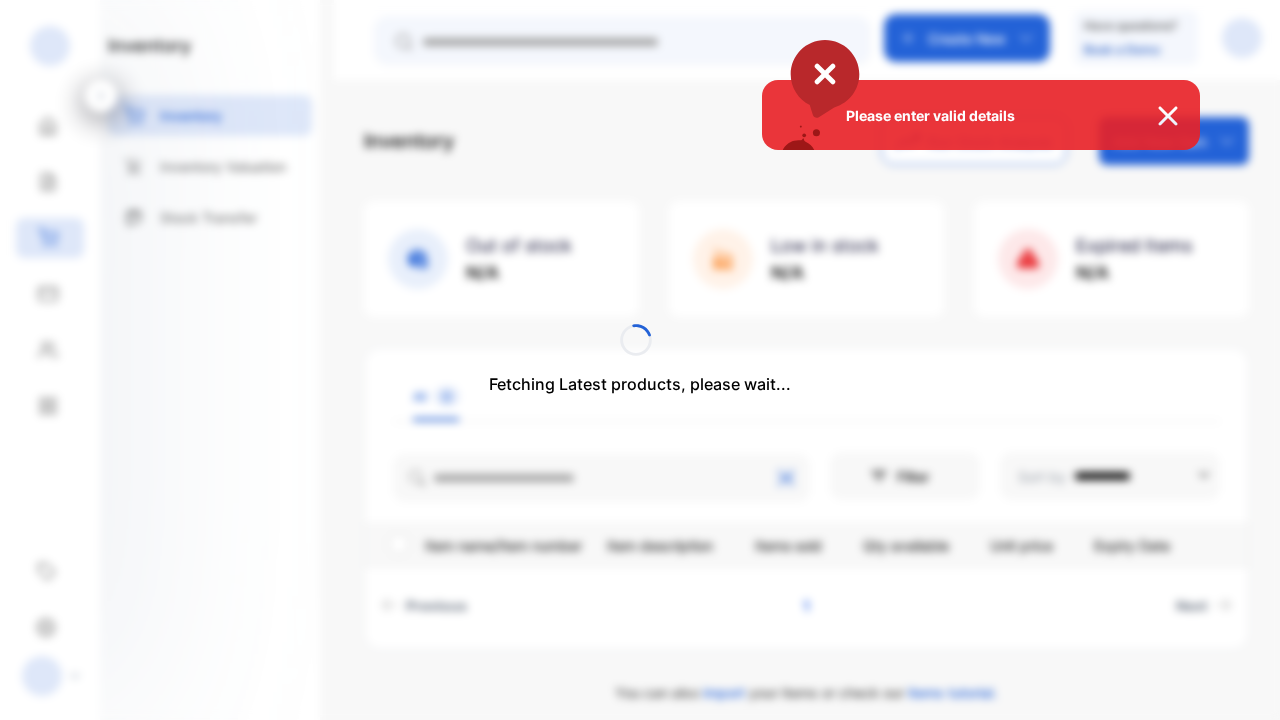 scroll, scrollTop: 0, scrollLeft: 0, axis: both 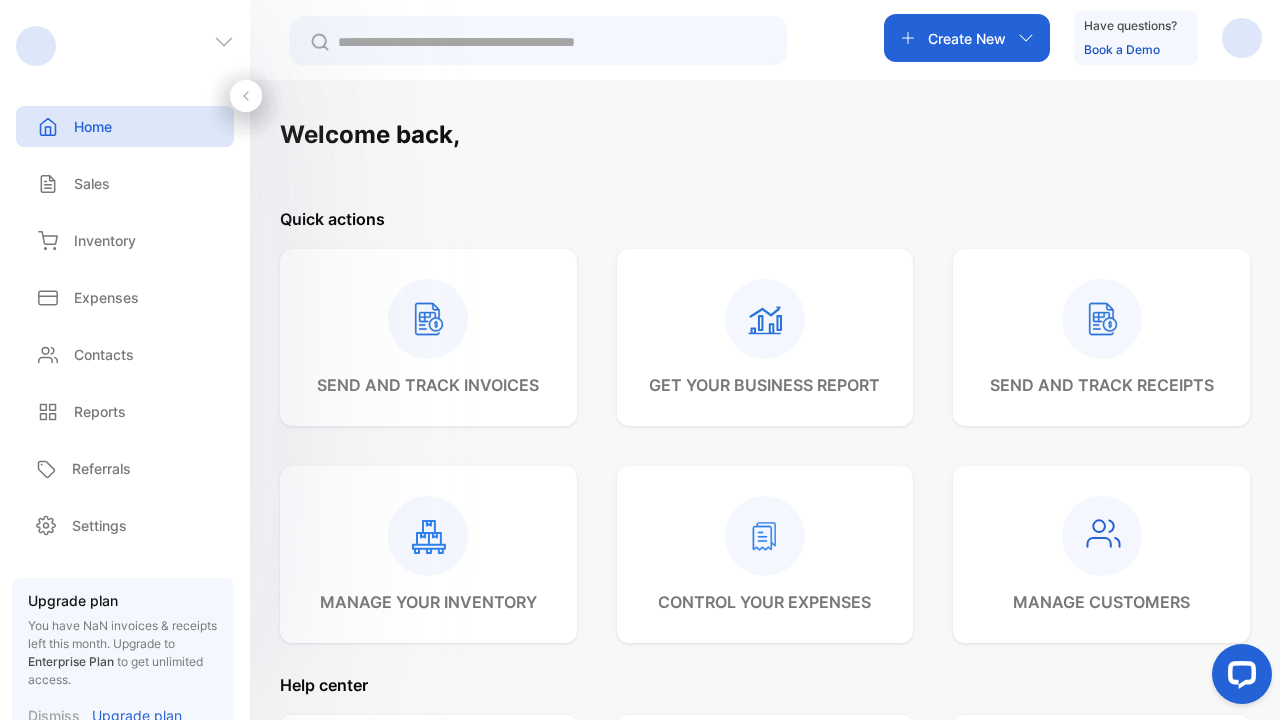 click on "Inventory" at bounding box center [105, 240] 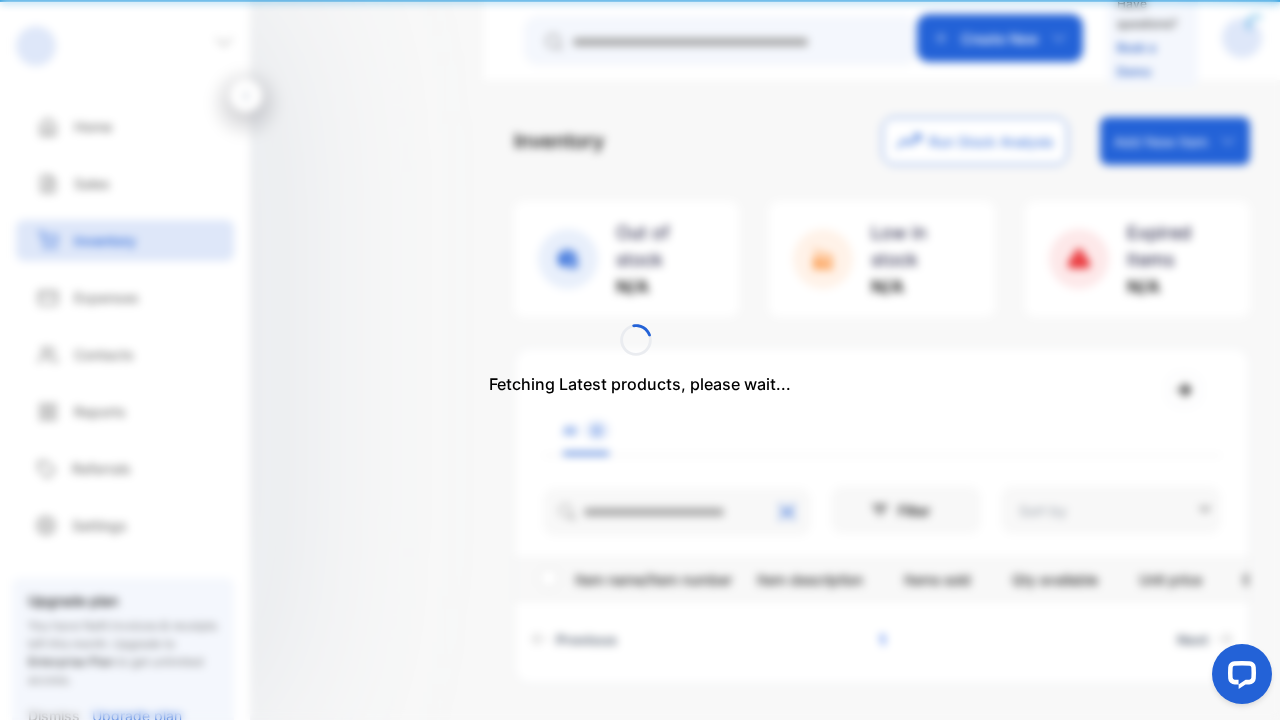 type on "**********" 